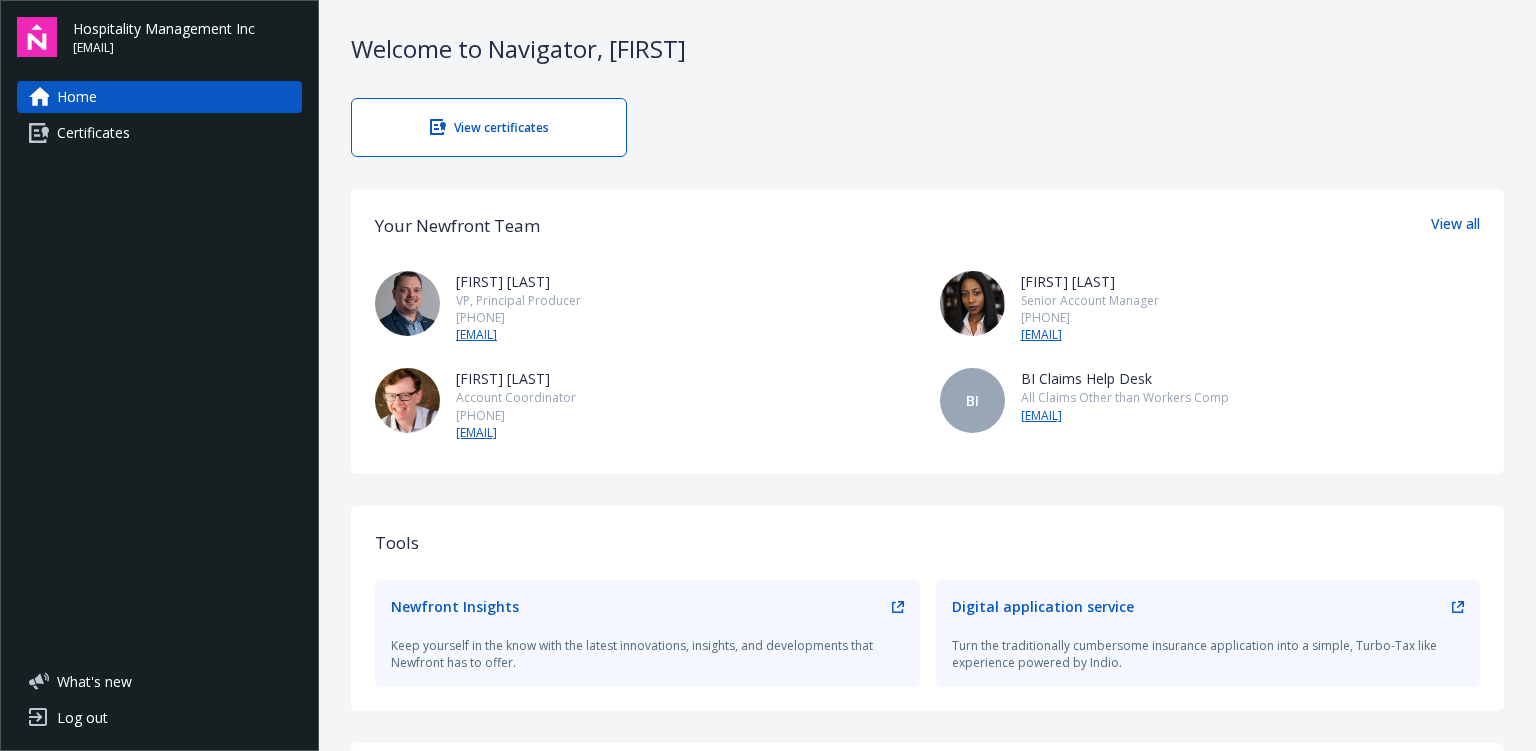 scroll, scrollTop: 0, scrollLeft: 0, axis: both 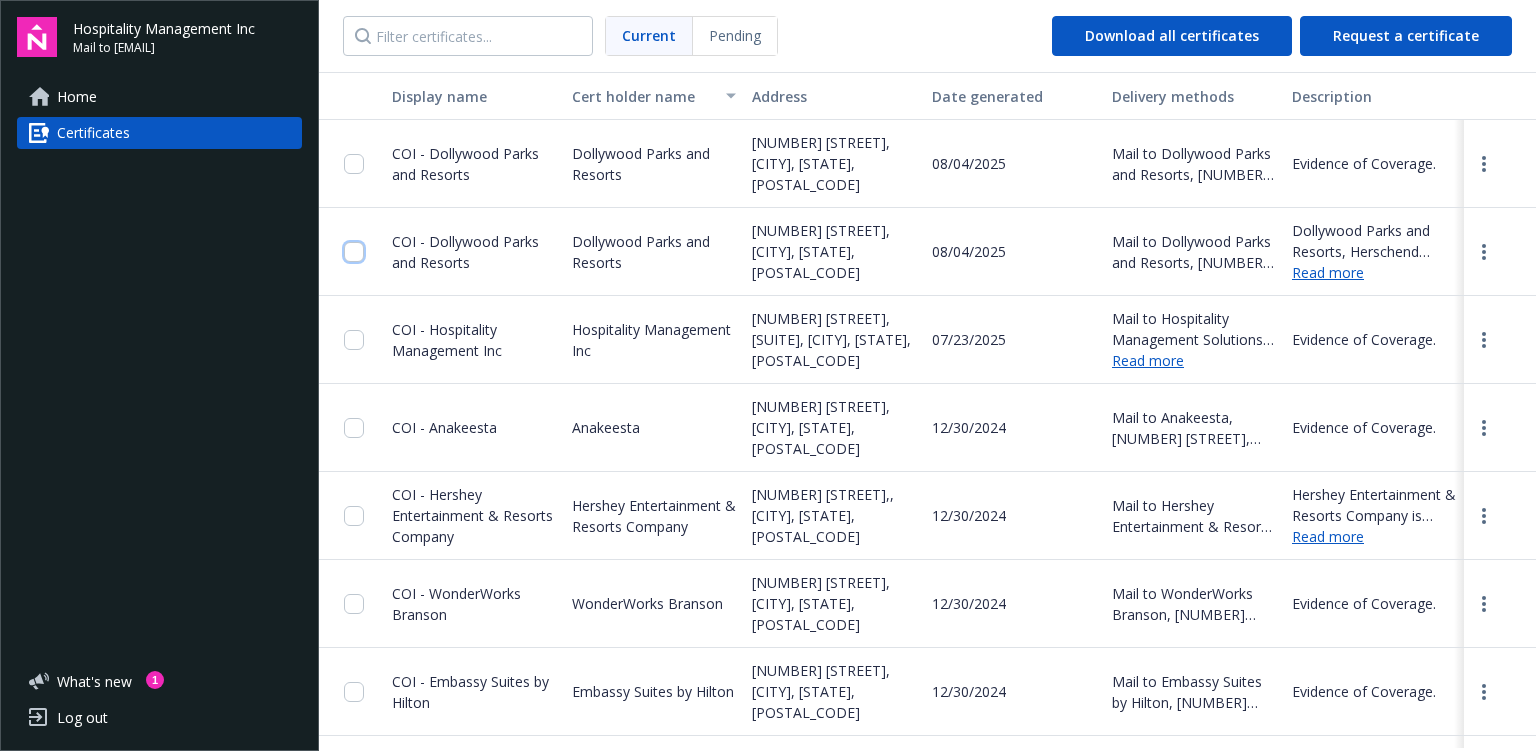 click at bounding box center (354, 252) 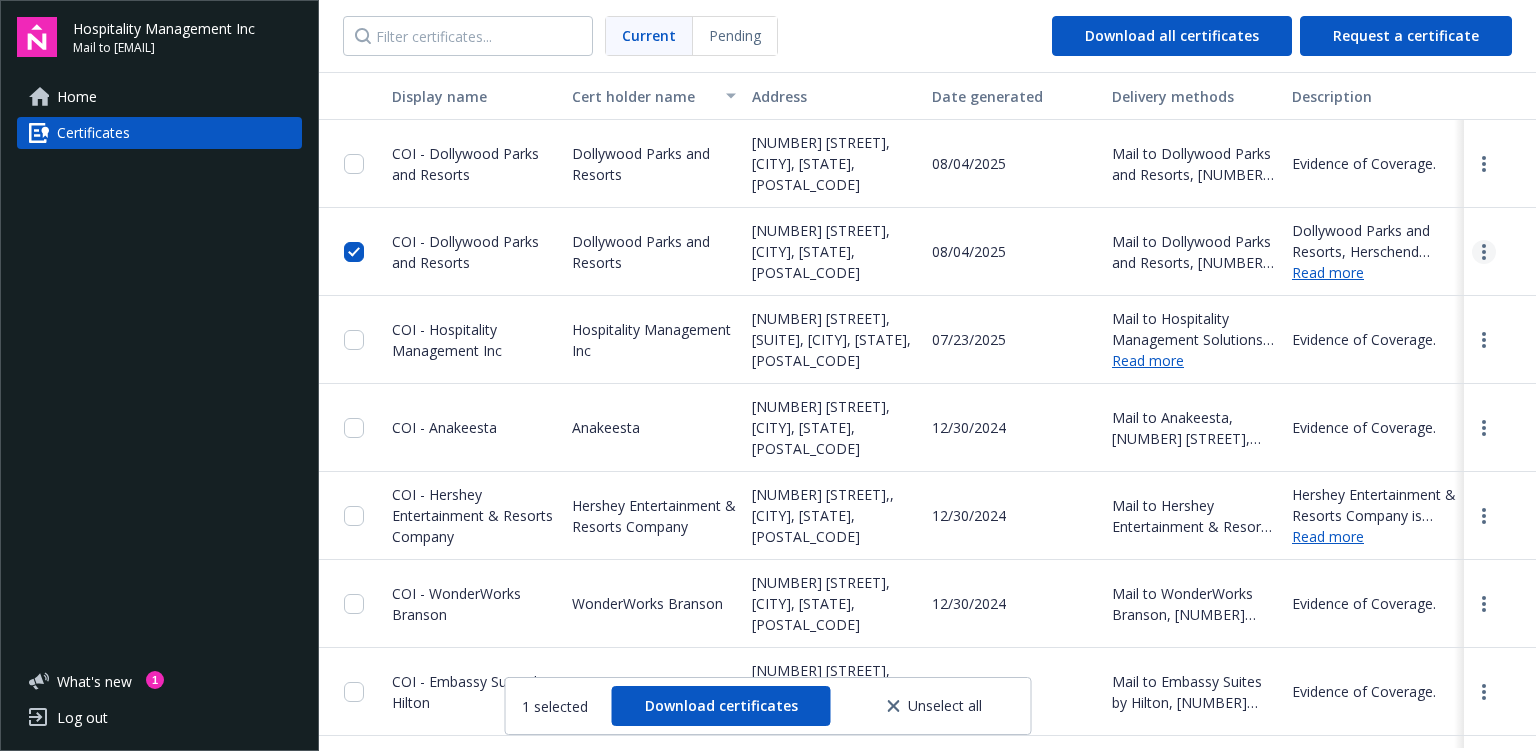 click at bounding box center (1484, 252) 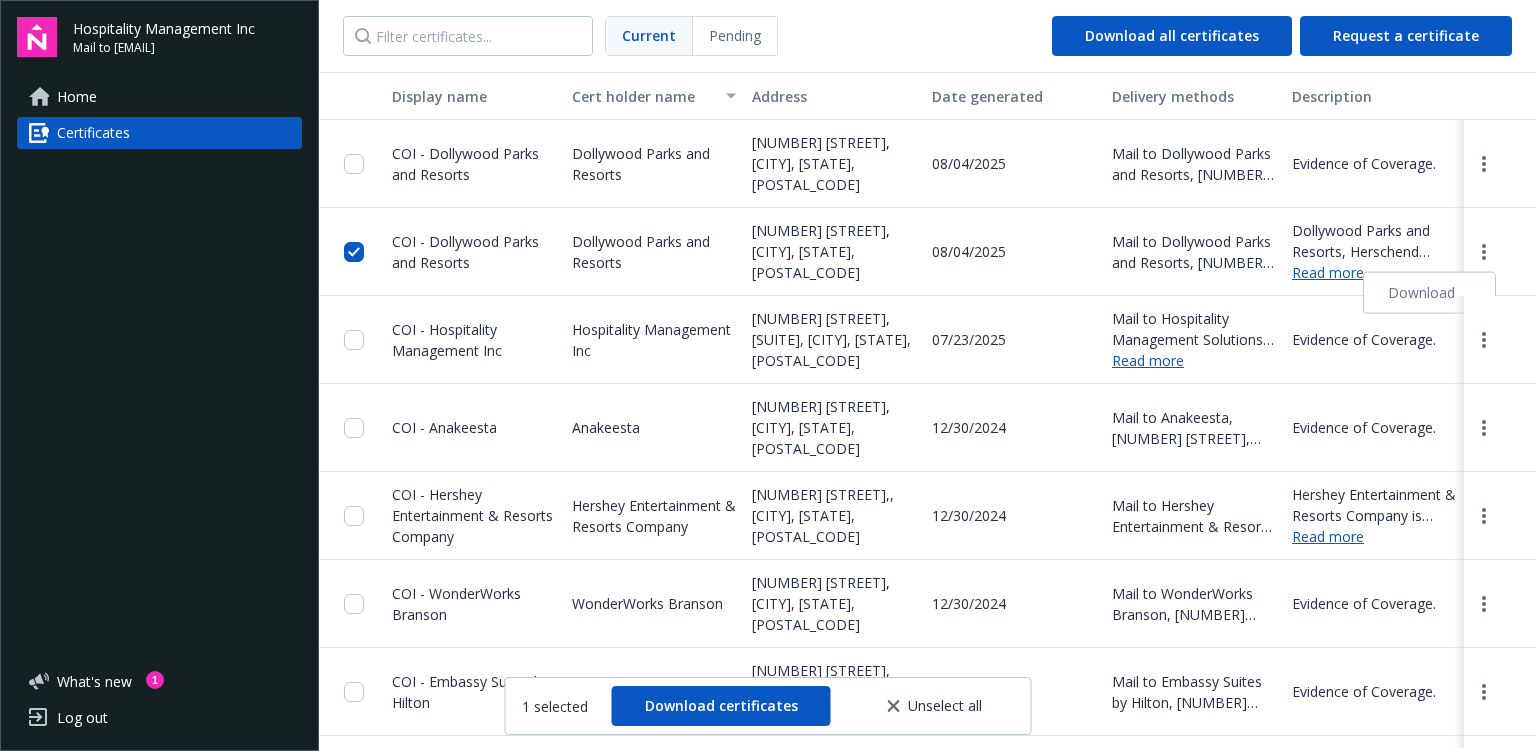 click on "Download" at bounding box center [1429, 293] 